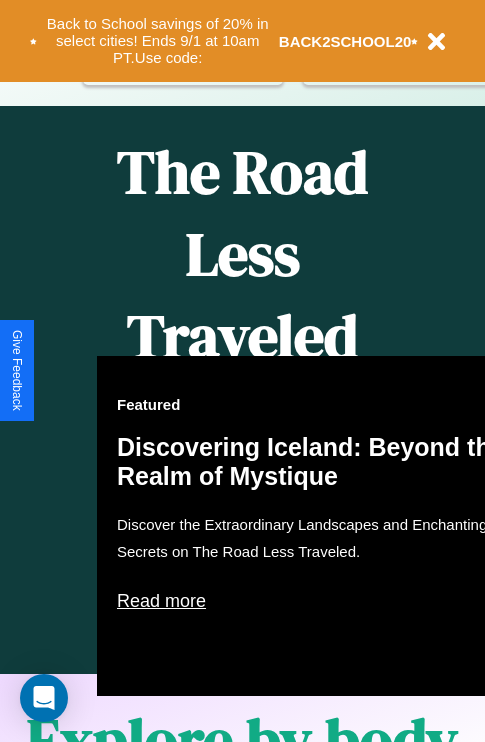scroll, scrollTop: 0, scrollLeft: 0, axis: both 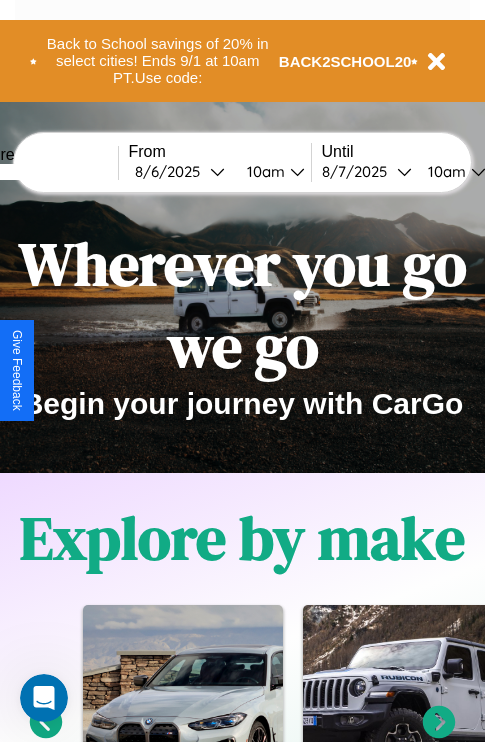 click at bounding box center [43, 172] 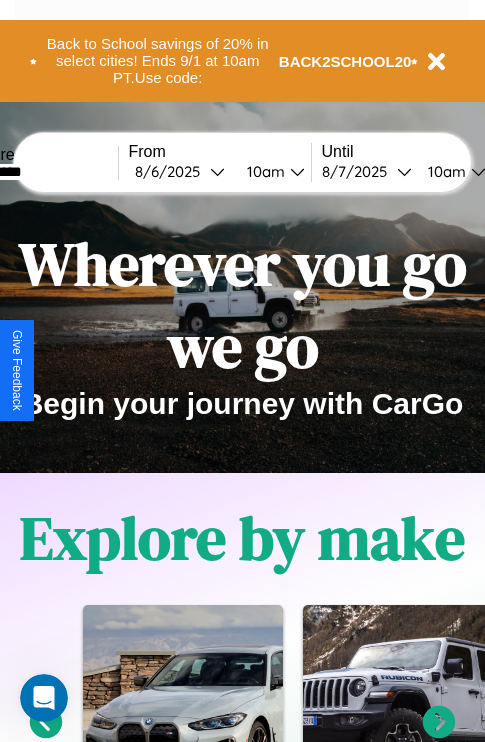 type on "*********" 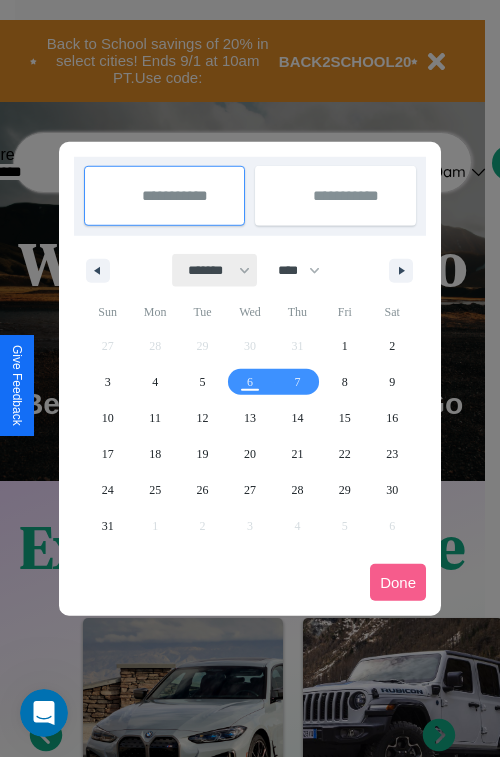 click on "******* ******** ***** ***** *** **** **** ****** ********* ******* ******** ********" at bounding box center [215, 270] 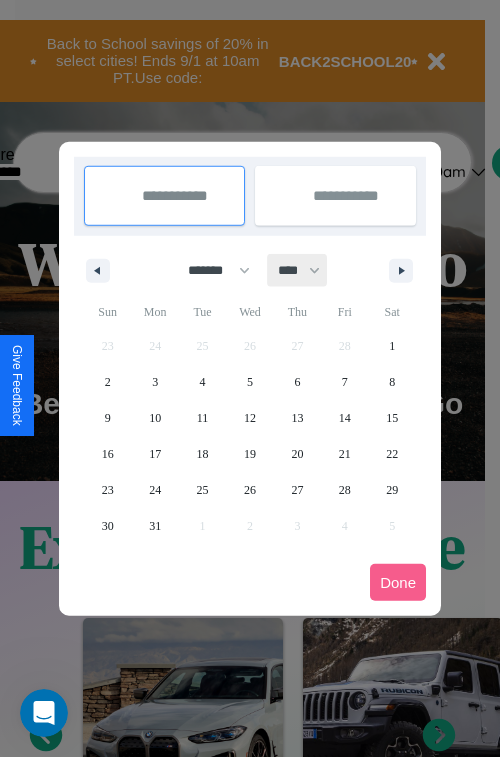 click on "**** **** **** **** **** **** **** **** **** **** **** **** **** **** **** **** **** **** **** **** **** **** **** **** **** **** **** **** **** **** **** **** **** **** **** **** **** **** **** **** **** **** **** **** **** **** **** **** **** **** **** **** **** **** **** **** **** **** **** **** **** **** **** **** **** **** **** **** **** **** **** **** **** **** **** **** **** **** **** **** **** **** **** **** **** **** **** **** **** **** **** **** **** **** **** **** **** **** **** **** **** **** **** **** **** **** **** **** **** **** **** **** **** **** **** **** **** **** **** **** ****" at bounding box center [298, 270] 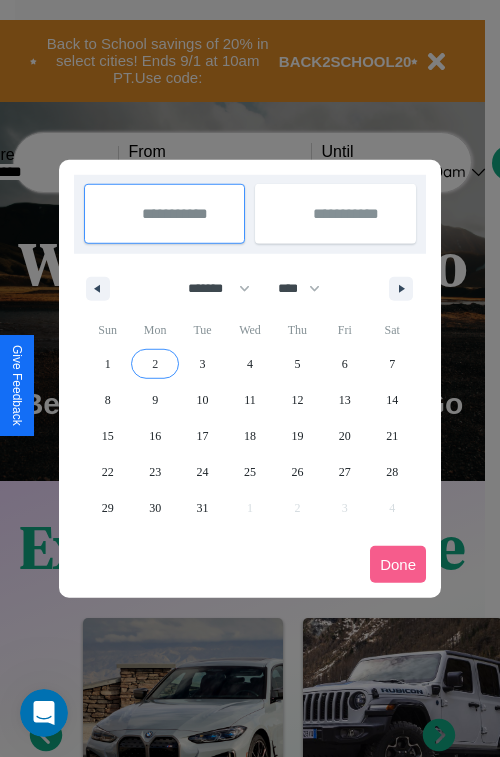 click on "2" at bounding box center (155, 364) 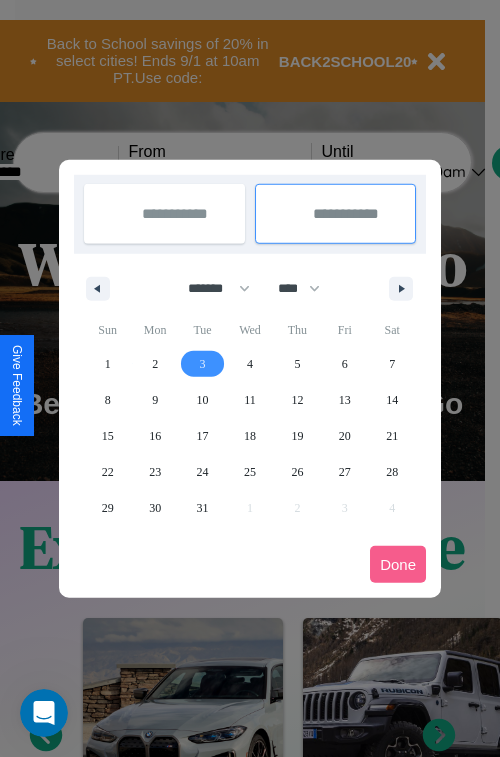 click on "3" at bounding box center [203, 364] 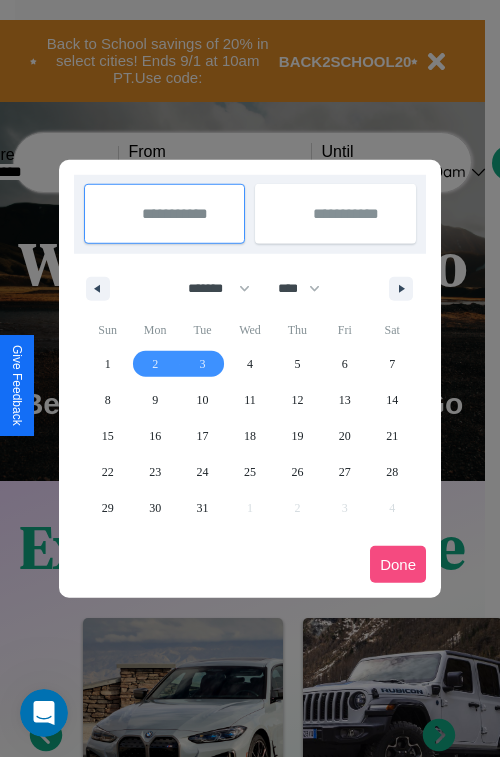 click on "Done" at bounding box center [398, 564] 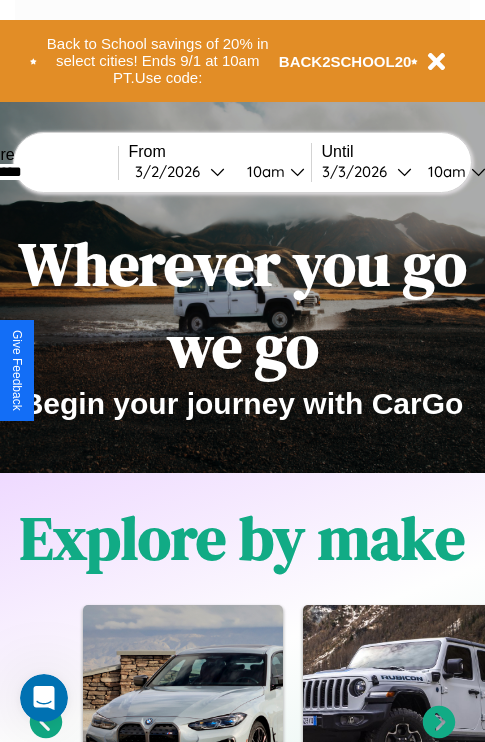 scroll, scrollTop: 0, scrollLeft: 68, axis: horizontal 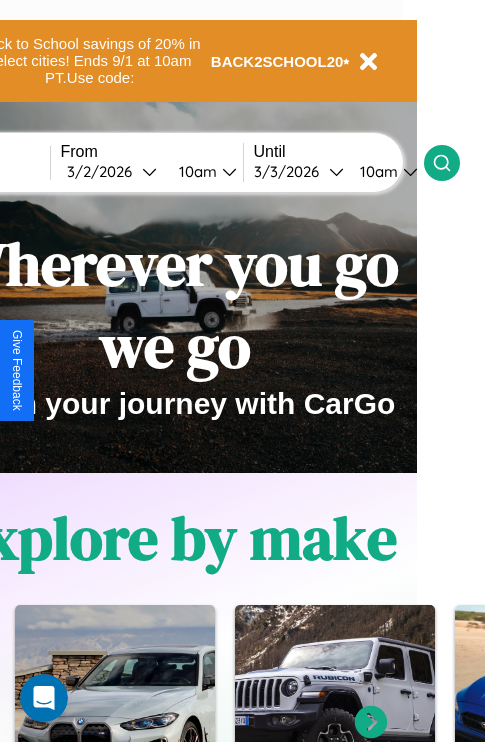 click 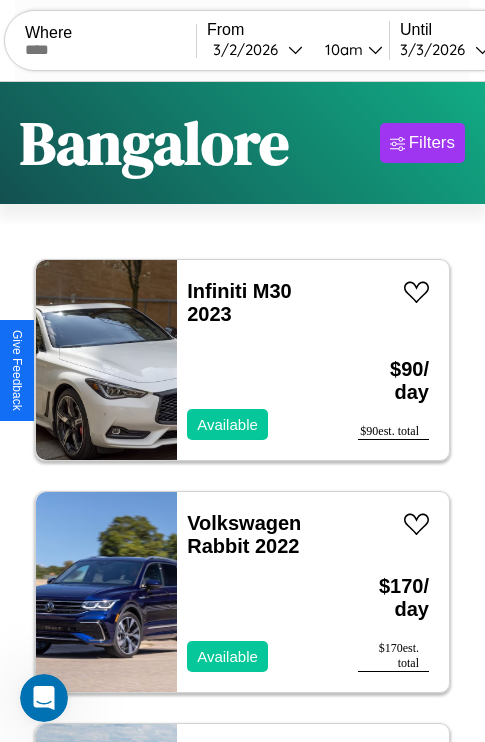 scroll, scrollTop: 89, scrollLeft: 0, axis: vertical 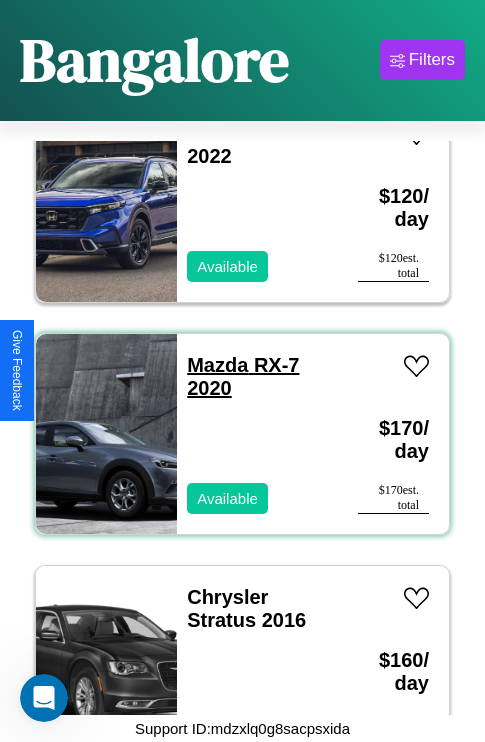 click on "Mazda   RX-7   2020" at bounding box center [243, 376] 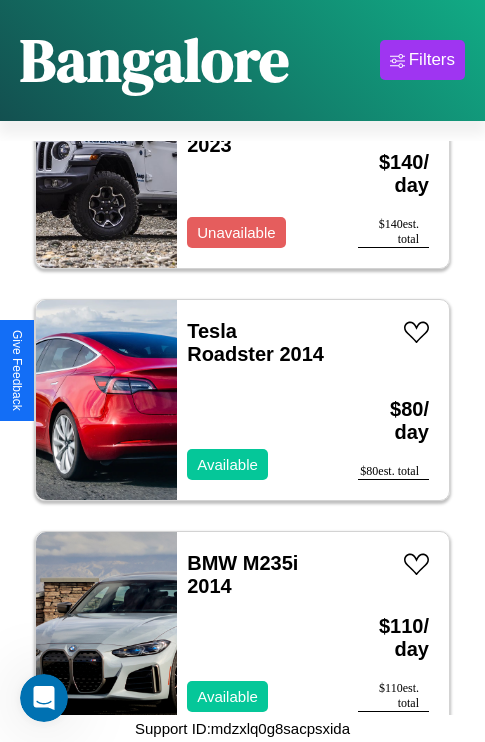 scroll, scrollTop: 3091, scrollLeft: 0, axis: vertical 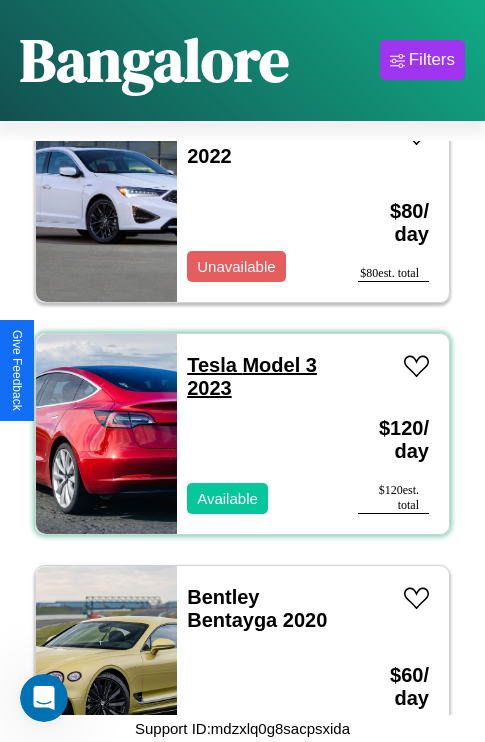 click on "Tesla   Model 3   2023" at bounding box center (252, 376) 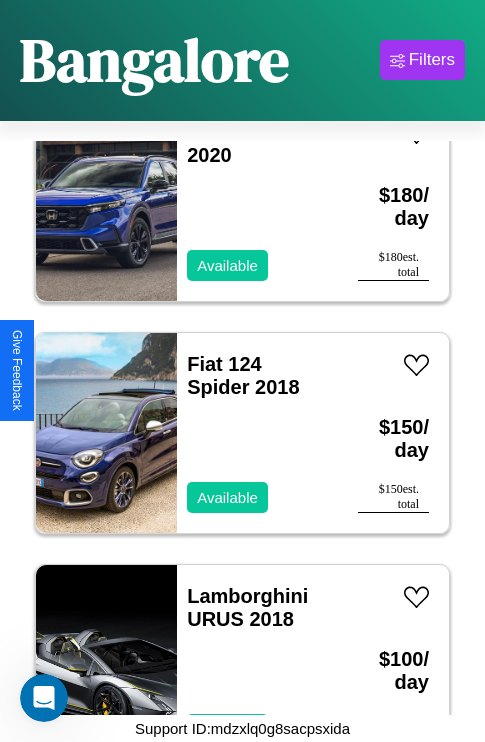 scroll, scrollTop: 33326, scrollLeft: 0, axis: vertical 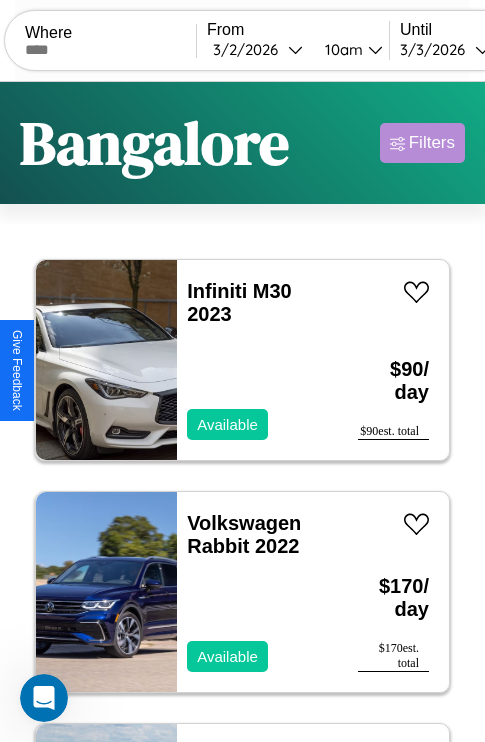 click on "Filters" at bounding box center [432, 143] 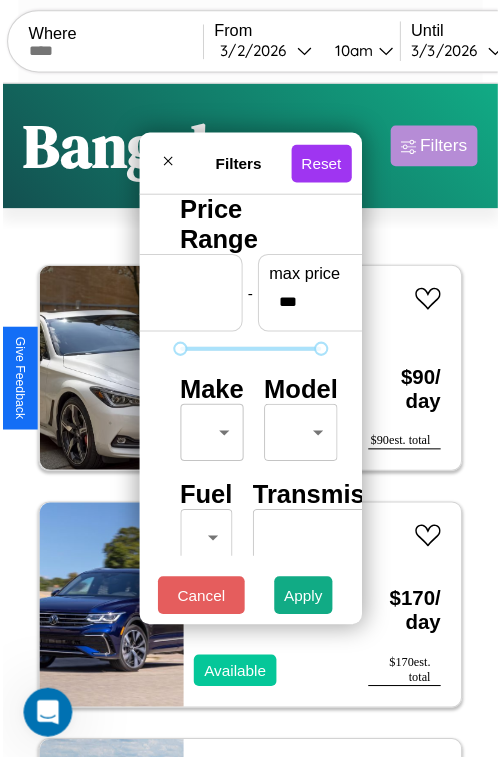 scroll, scrollTop: 59, scrollLeft: 0, axis: vertical 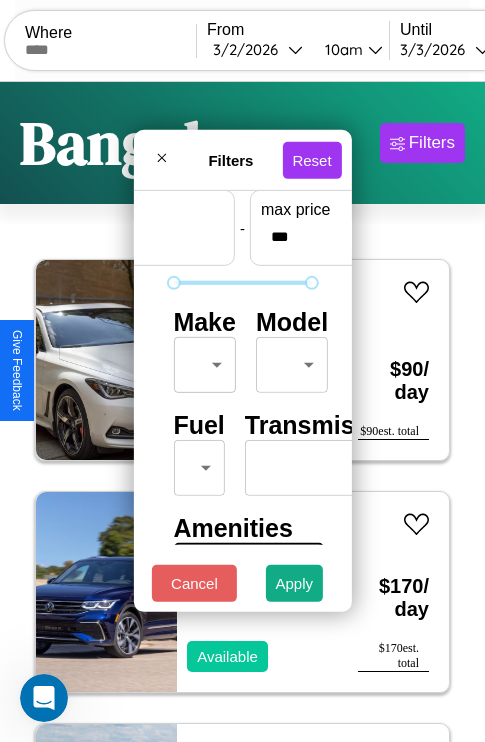 click on "CarGo Where From 3 / 2 / 2026 10am Until 3 / 3 / 2026 10am Become a Host Login Sign Up Bangalore Filters 146  cars in this area These cars can be picked up in this city. Infiniti   M30   2023 Available $ 90  / day $ 90  est. total Volkswagen   Rabbit   2022 Available $ 170  / day $ 170  est. total Hyundai   Equus   2019 Unavailable $ 130  / day $ 130  est. total Toyota   Corolla Cross   2020 Available $ 190  / day $ 190  est. total Volkswagen   Scirocco   2023 Available $ 40  / day $ 40  est. total Volkswagen   Cabrio   2014 Available $ 100  / day $ 100  est. total Nissan   Rogue Sport   2019 Available $ 130  / day $ 130  est. total Hummer   H3T   2021 Available $ 70  / day $ 70  est. total Infiniti   M45   2014 Available $ 120  / day $ 120  est. total Ford   L8501   2019 Unavailable $ 120  / day $ 120  est. total Kia   Seltos   2020 Available $ 180  / day $ 180  est. total BMW   318iC   2014 Available $ 130  / day $ 130  est. total Infiniti   G25   2020 Unavailable $ 120  / day $ 120  est. total Acura   ILX" at bounding box center [242, 412] 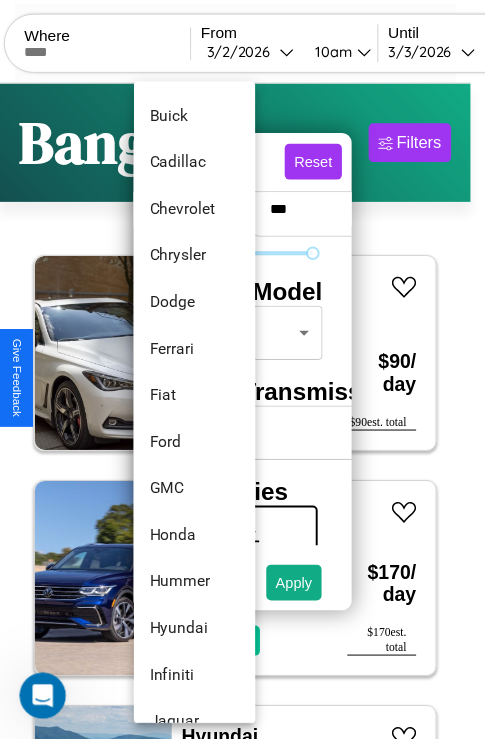 scroll, scrollTop: 422, scrollLeft: 0, axis: vertical 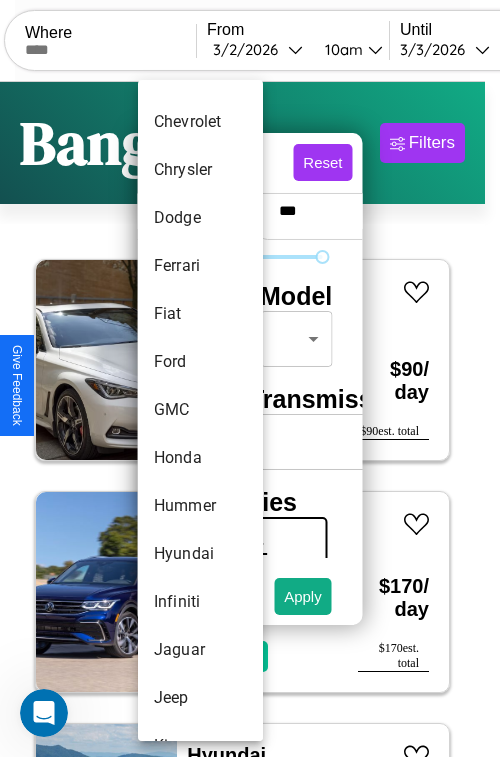 click on "GMC" at bounding box center [200, 410] 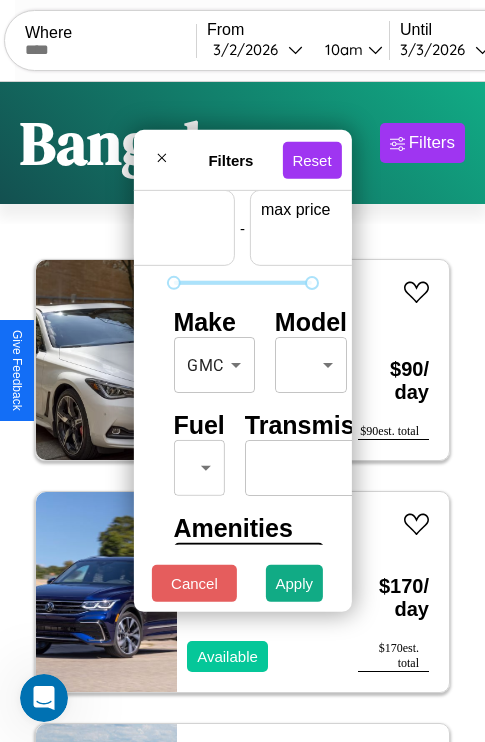 scroll, scrollTop: 59, scrollLeft: 124, axis: both 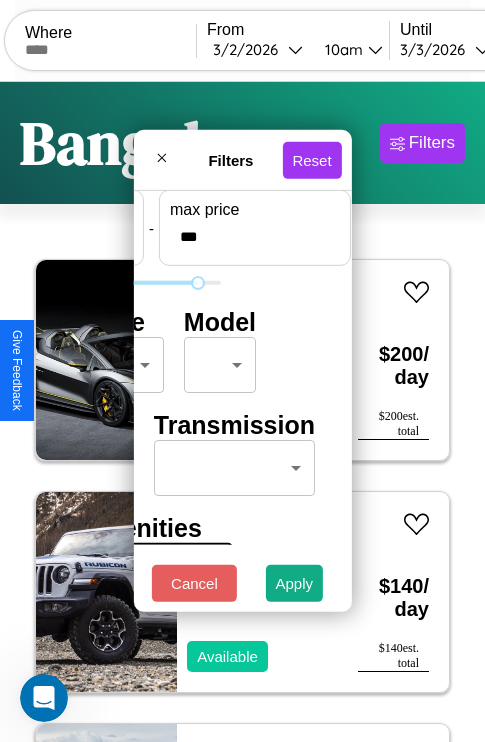type on "***" 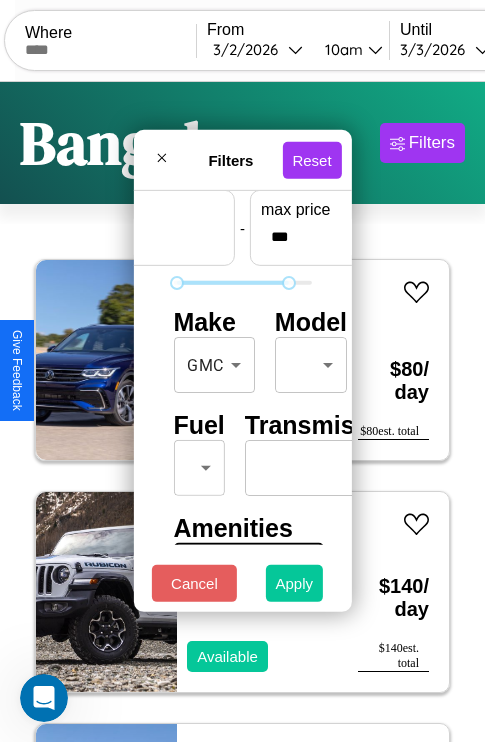 type on "**" 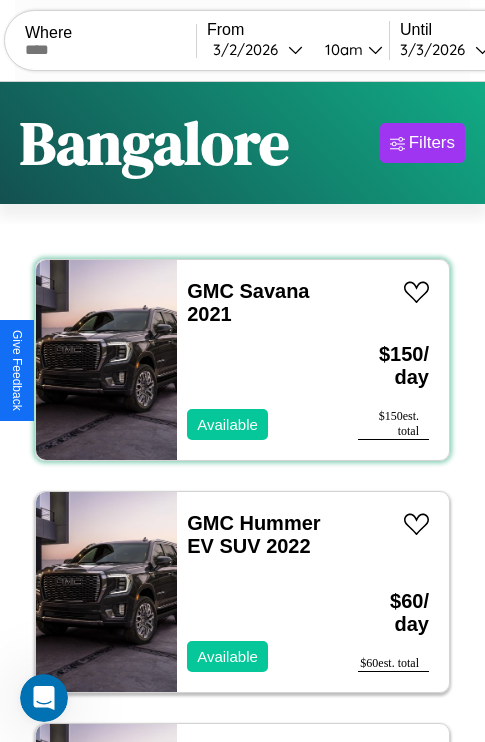 click on "GMC   Savana   2021 Available" at bounding box center [257, 360] 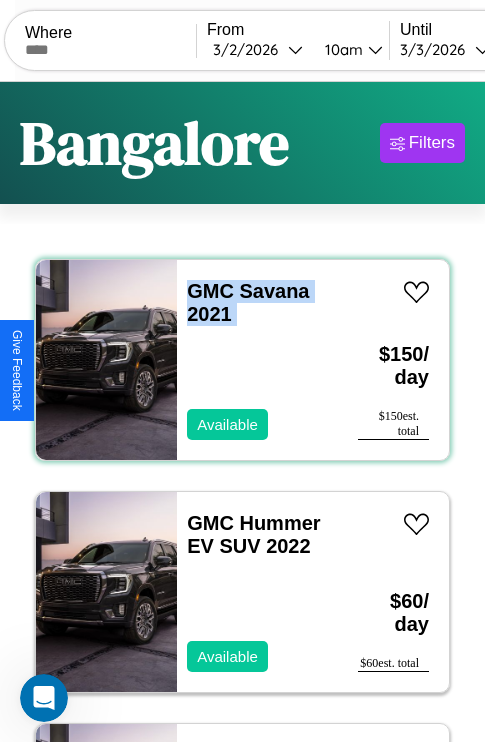 click on "GMC   Savana   2021 Available" at bounding box center (257, 360) 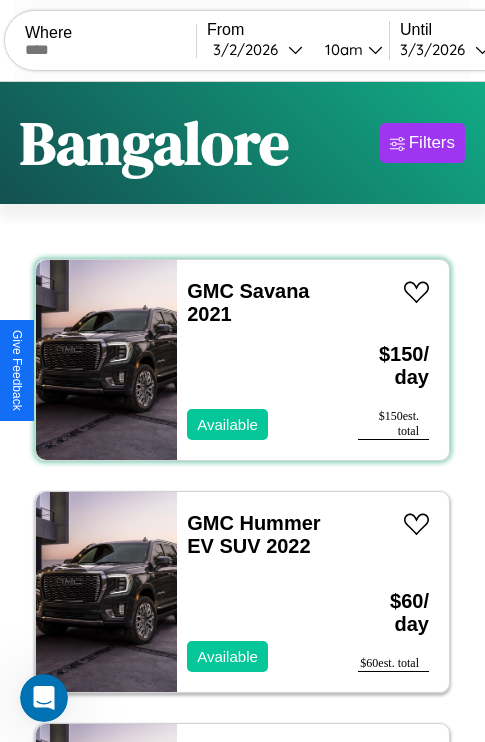click on "GMC   Savana   2021 Available" at bounding box center (257, 360) 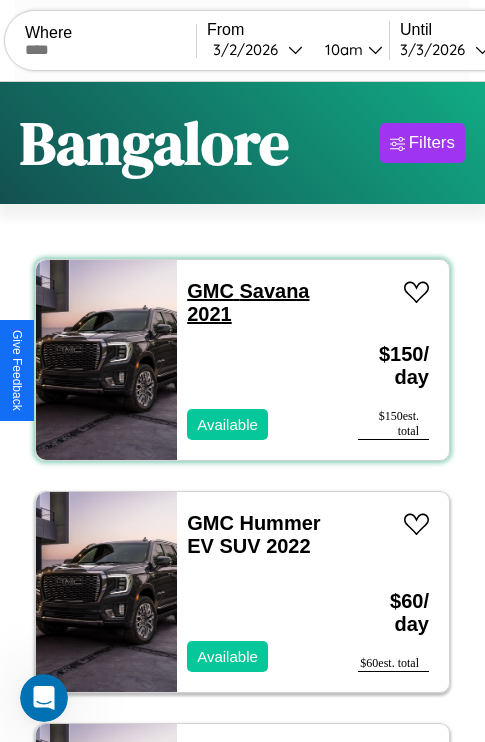 click on "GMC   Savana   2021" at bounding box center (248, 302) 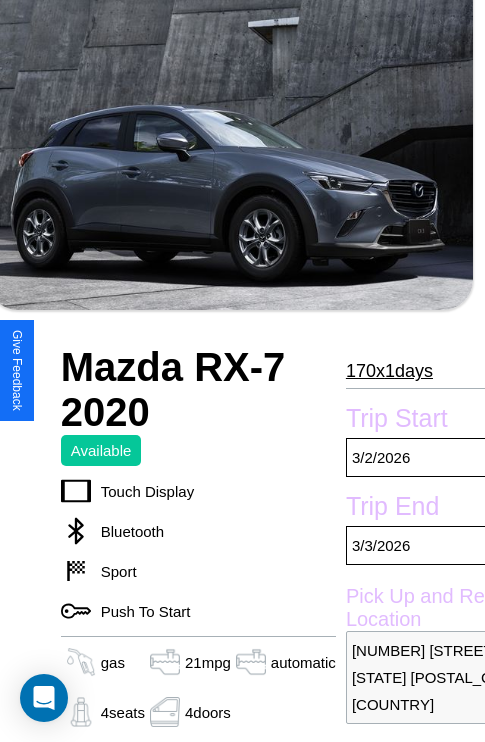 scroll, scrollTop: 708, scrollLeft: 64, axis: both 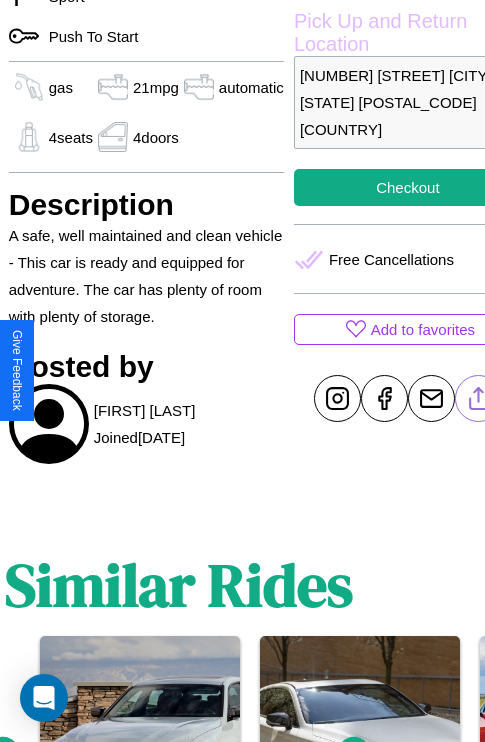 click 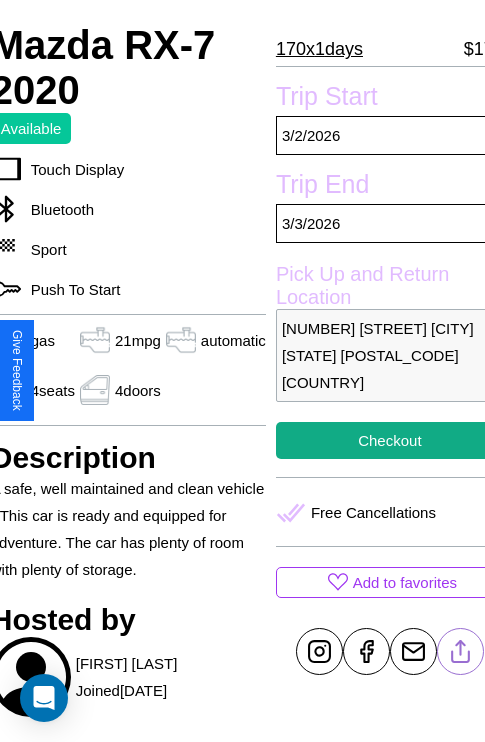 scroll, scrollTop: 426, scrollLeft: 84, axis: both 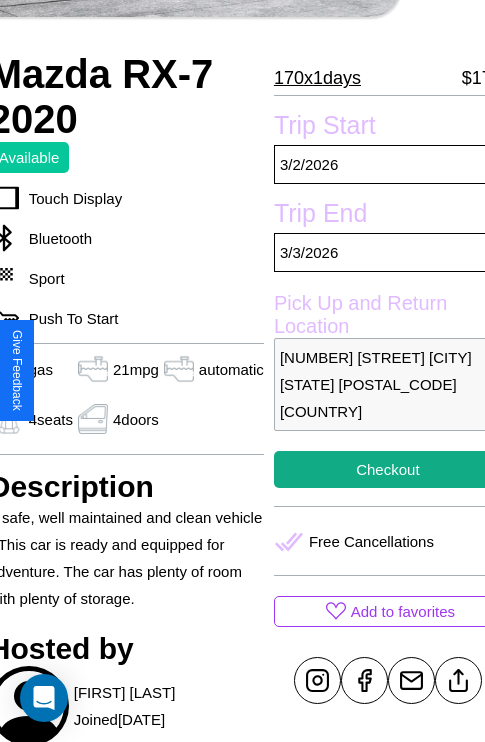click on "2860 High Street  Bangalore Karnataka 98782 India" at bounding box center (388, 384) 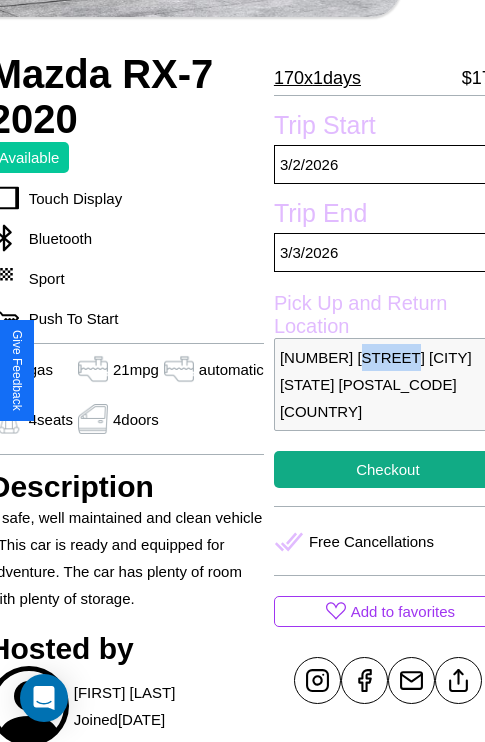 click on "2860 High Street  Bangalore Karnataka 98782 India" at bounding box center [388, 384] 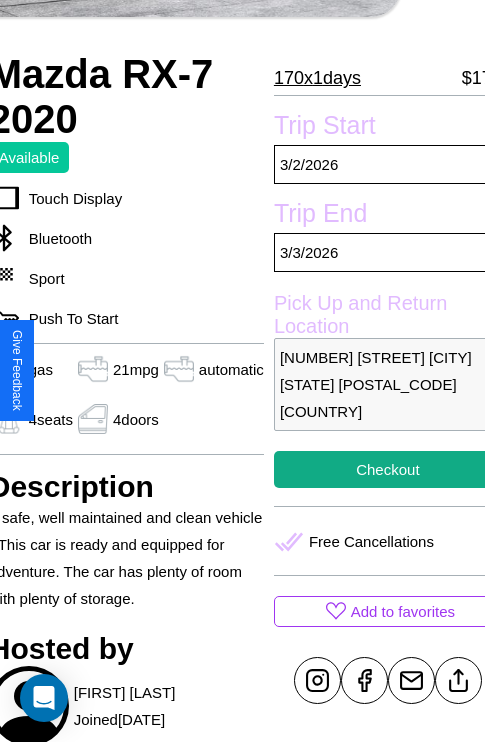 click on "2860 High Street  Bangalore Karnataka 98782 India" at bounding box center (388, 384) 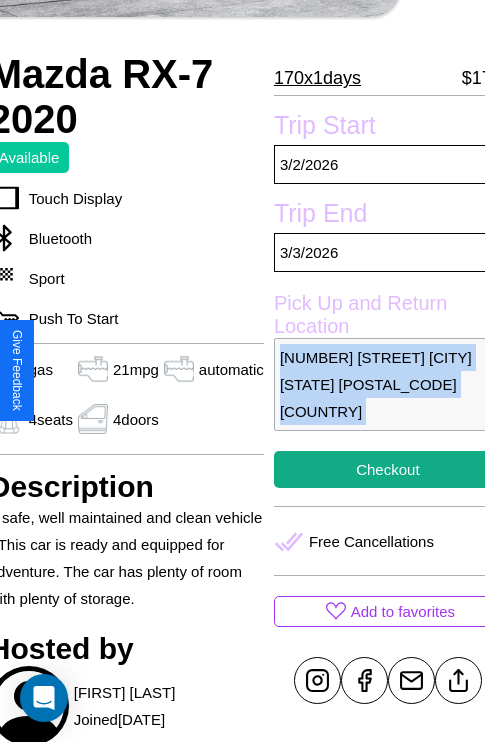 click on "2860 High Street  Bangalore Karnataka 98782 India" at bounding box center [388, 384] 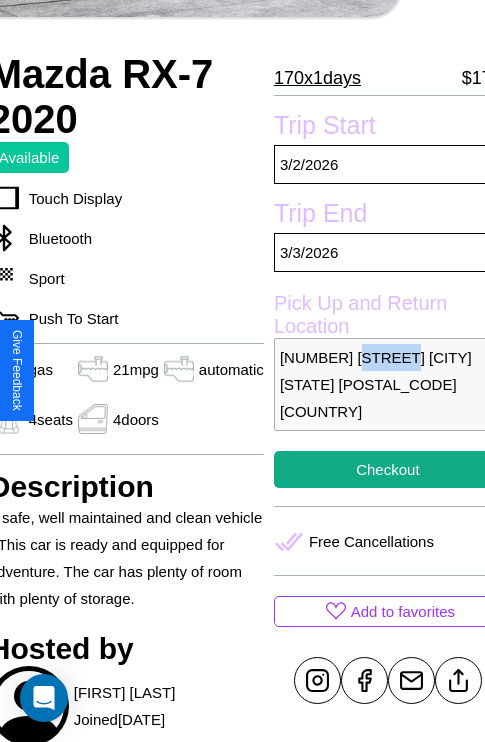 click on "2860 High Street  Bangalore Karnataka 98782 India" at bounding box center [388, 384] 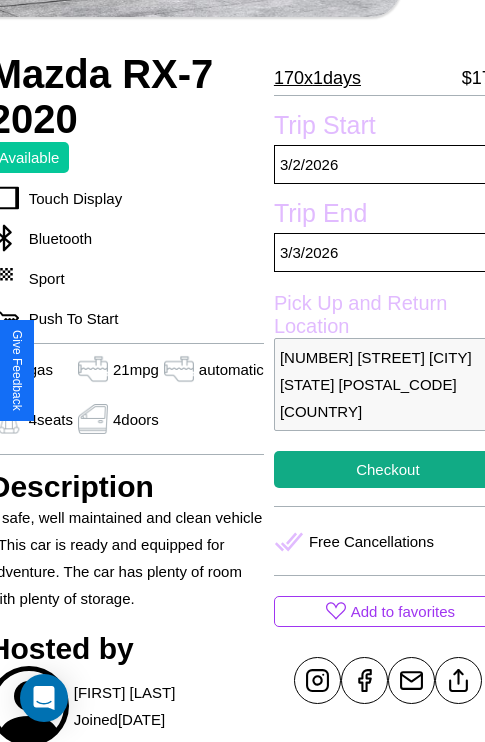 scroll, scrollTop: 497, scrollLeft: 84, axis: both 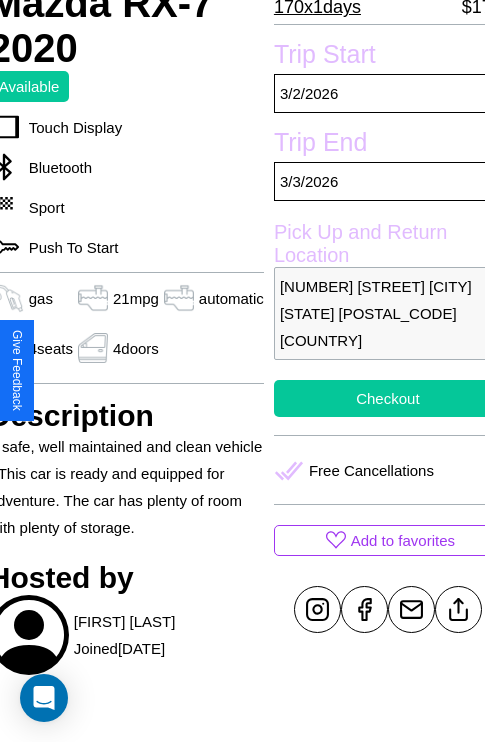 click on "Checkout" at bounding box center (388, 398) 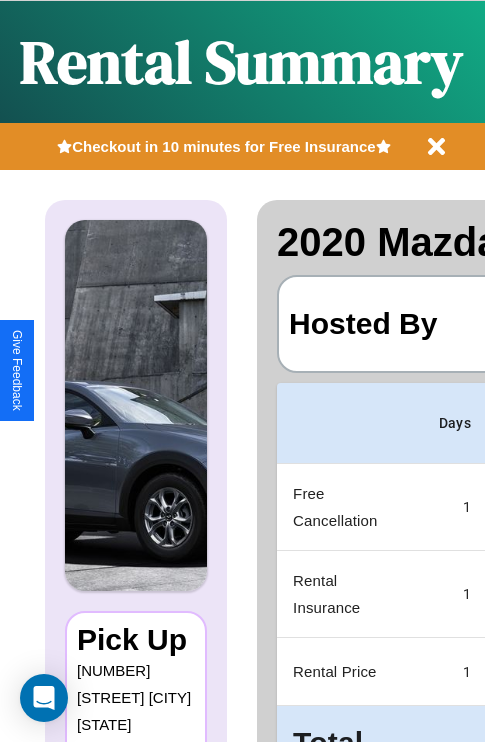 scroll, scrollTop: 0, scrollLeft: 378, axis: horizontal 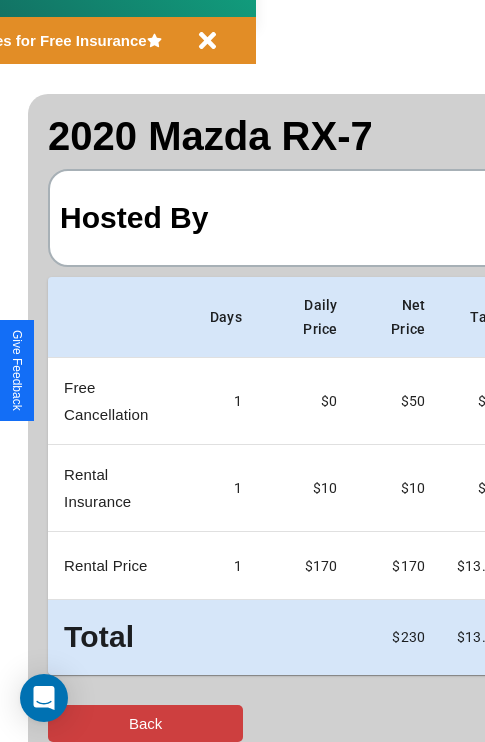 click on "Back" at bounding box center (145, 723) 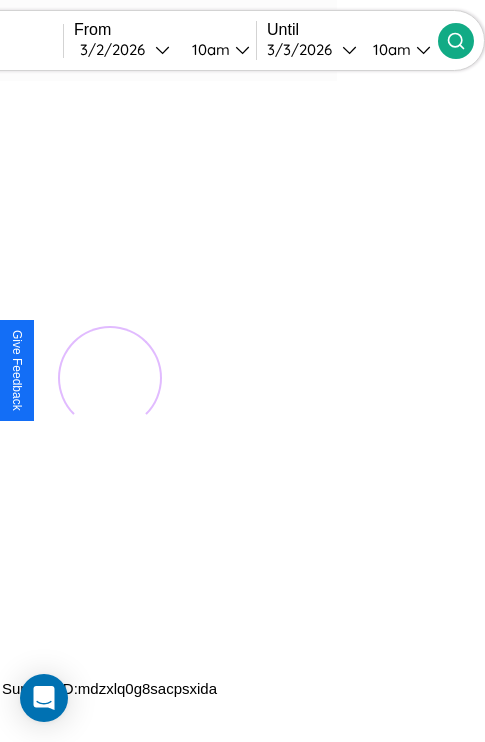scroll, scrollTop: 0, scrollLeft: 0, axis: both 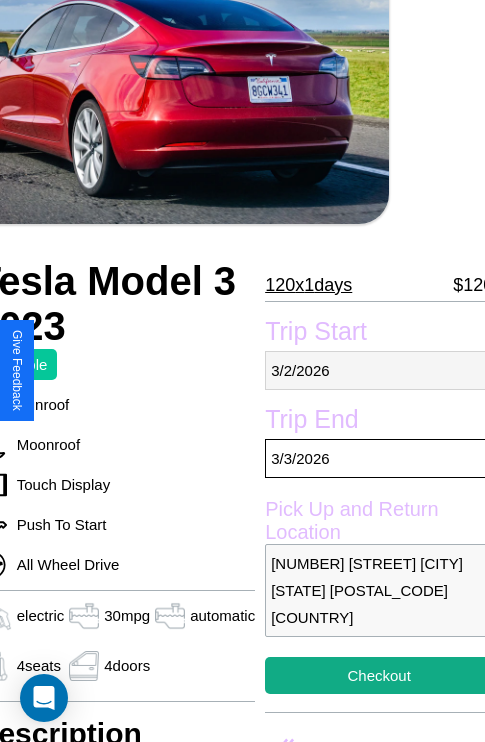 click on "[DATE]" at bounding box center [379, 370] 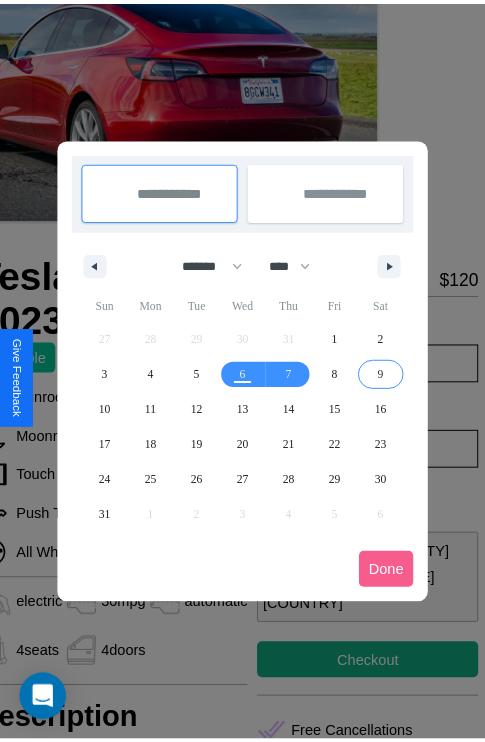 scroll, scrollTop: 0, scrollLeft: 96, axis: horizontal 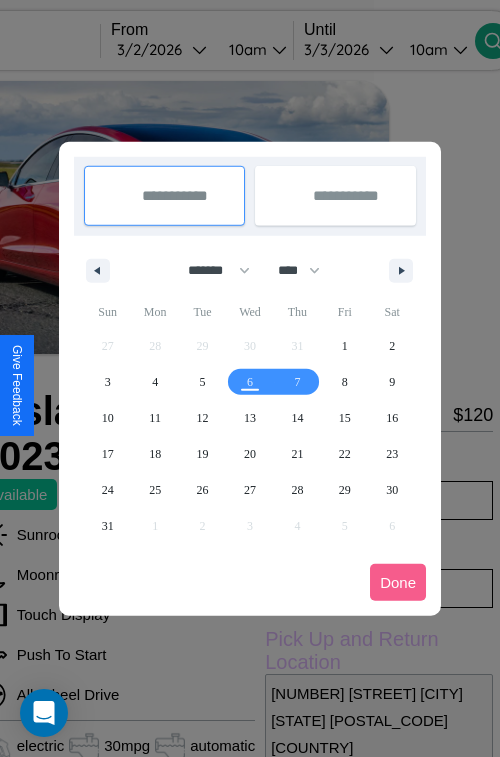 click at bounding box center (250, 378) 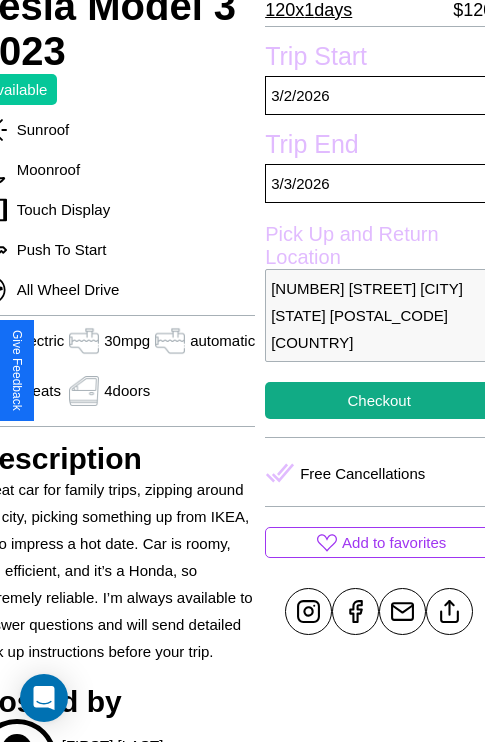 scroll, scrollTop: 408, scrollLeft: 96, axis: both 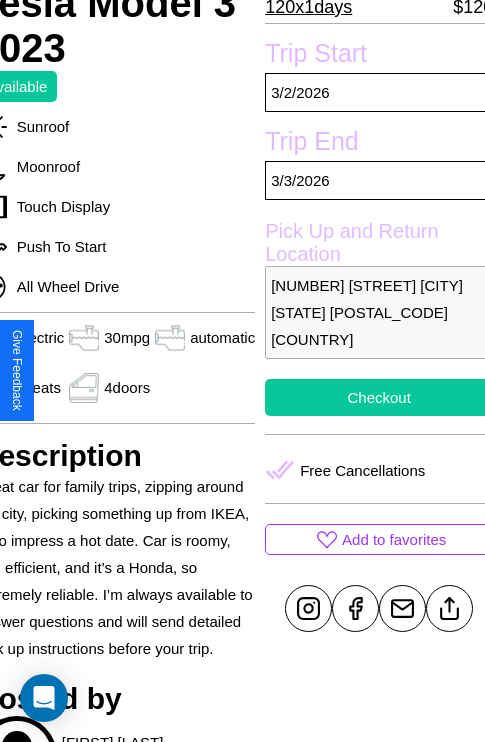 click on "Checkout" at bounding box center (379, 397) 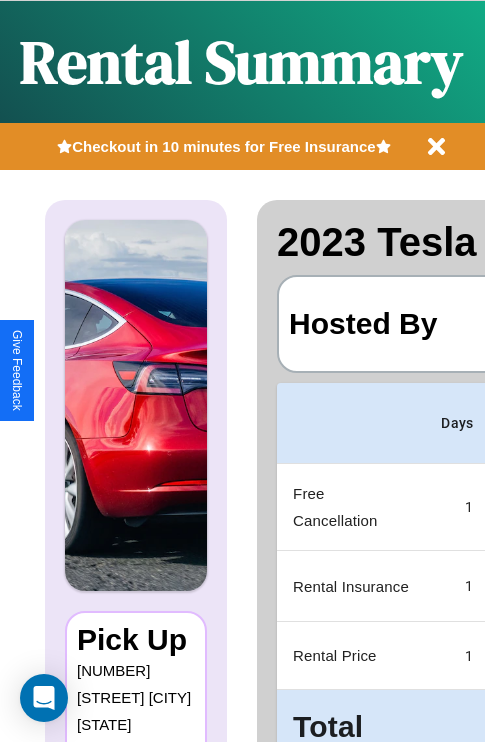 scroll, scrollTop: 0, scrollLeft: 378, axis: horizontal 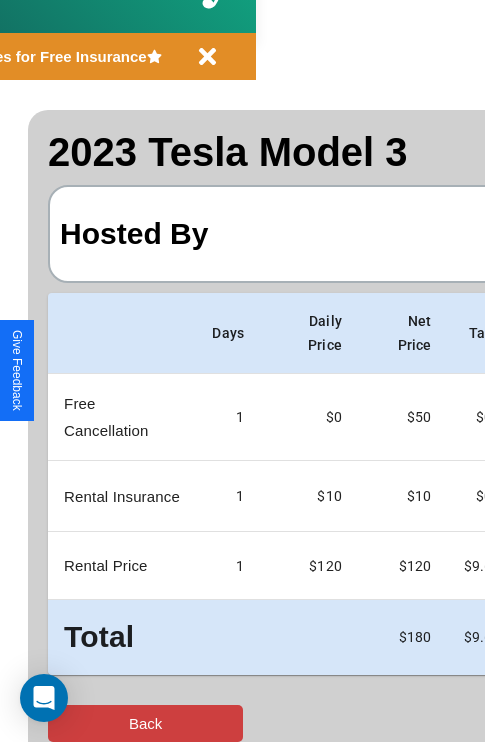 click on "Back" at bounding box center (145, 723) 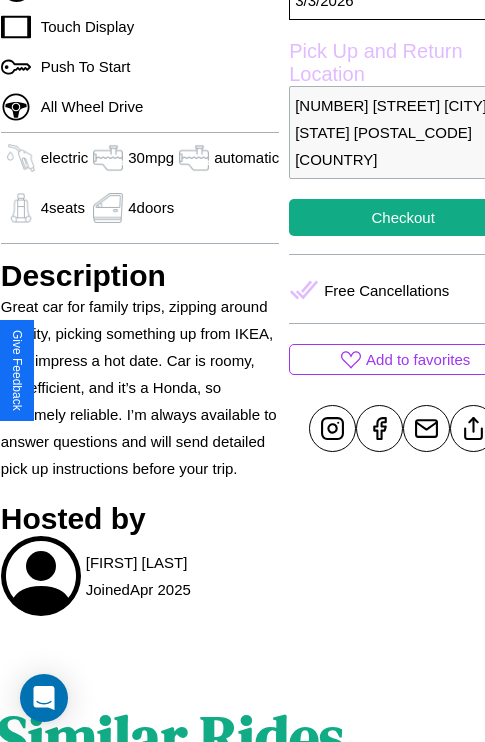 scroll, scrollTop: 619, scrollLeft: 76, axis: both 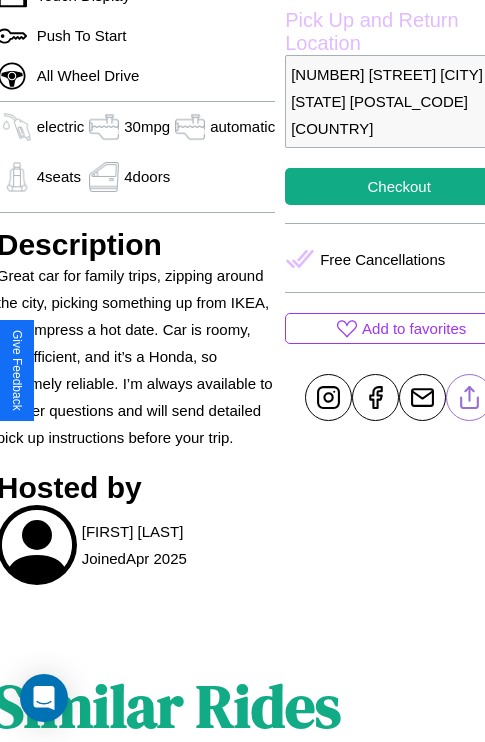 click 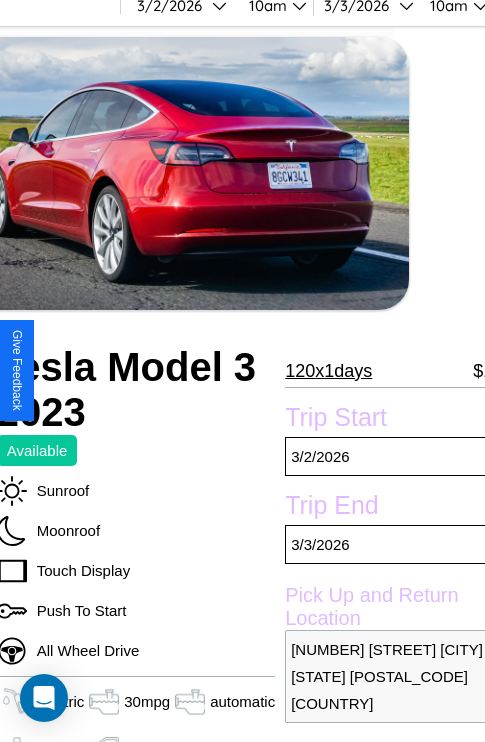 click on "120  x  1  days" at bounding box center (328, 371) 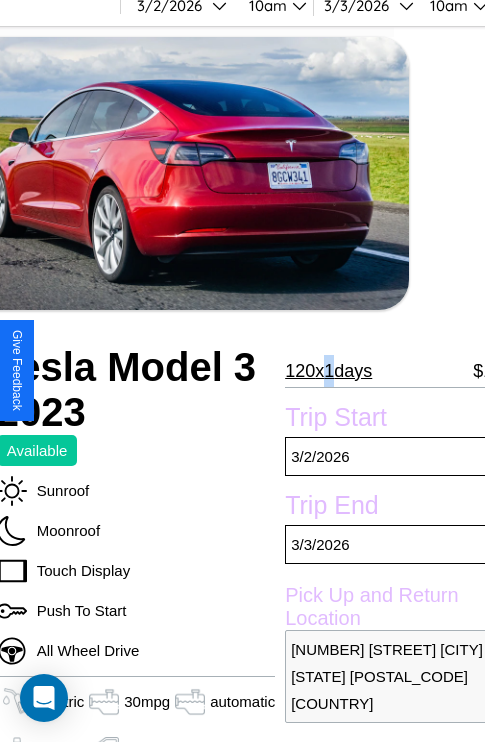 click on "120  x  1  days" at bounding box center (328, 371) 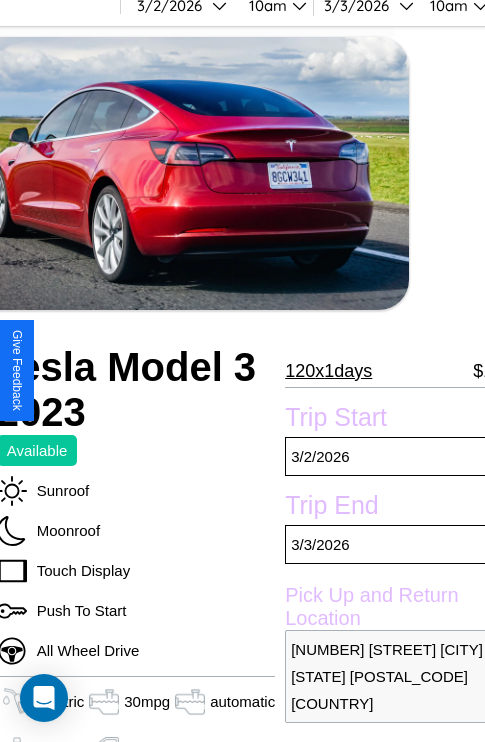 click on "120  x  1  days" at bounding box center (328, 371) 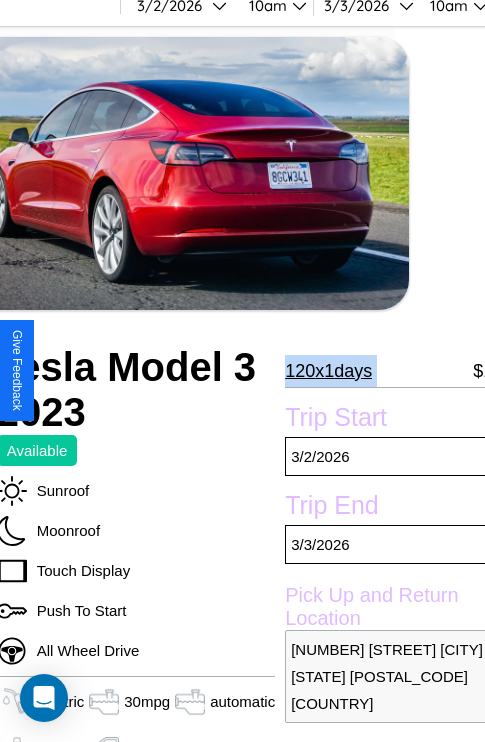 click on "120  x  1  days" at bounding box center [328, 371] 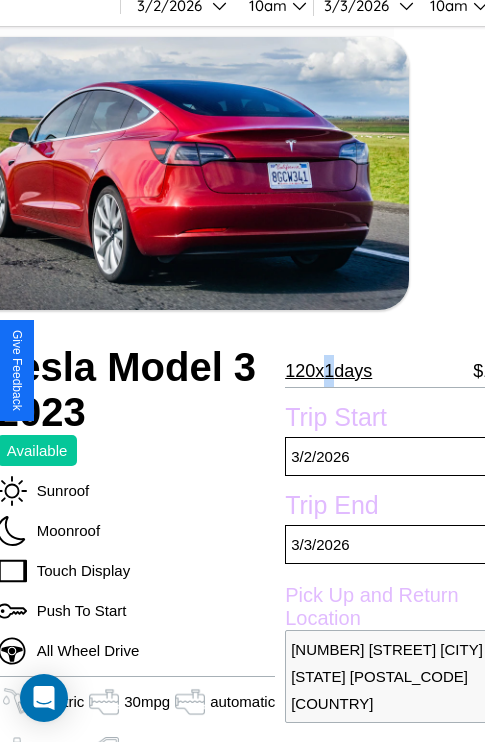 click on "120  x  1  days" at bounding box center [328, 371] 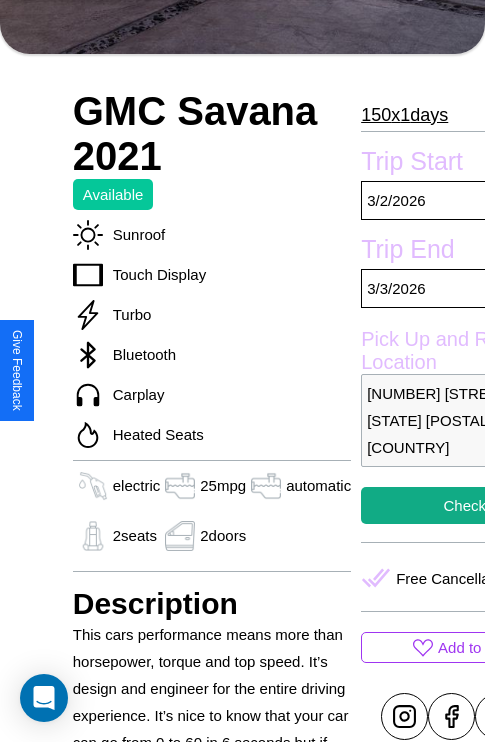 scroll, scrollTop: 761, scrollLeft: 0, axis: vertical 